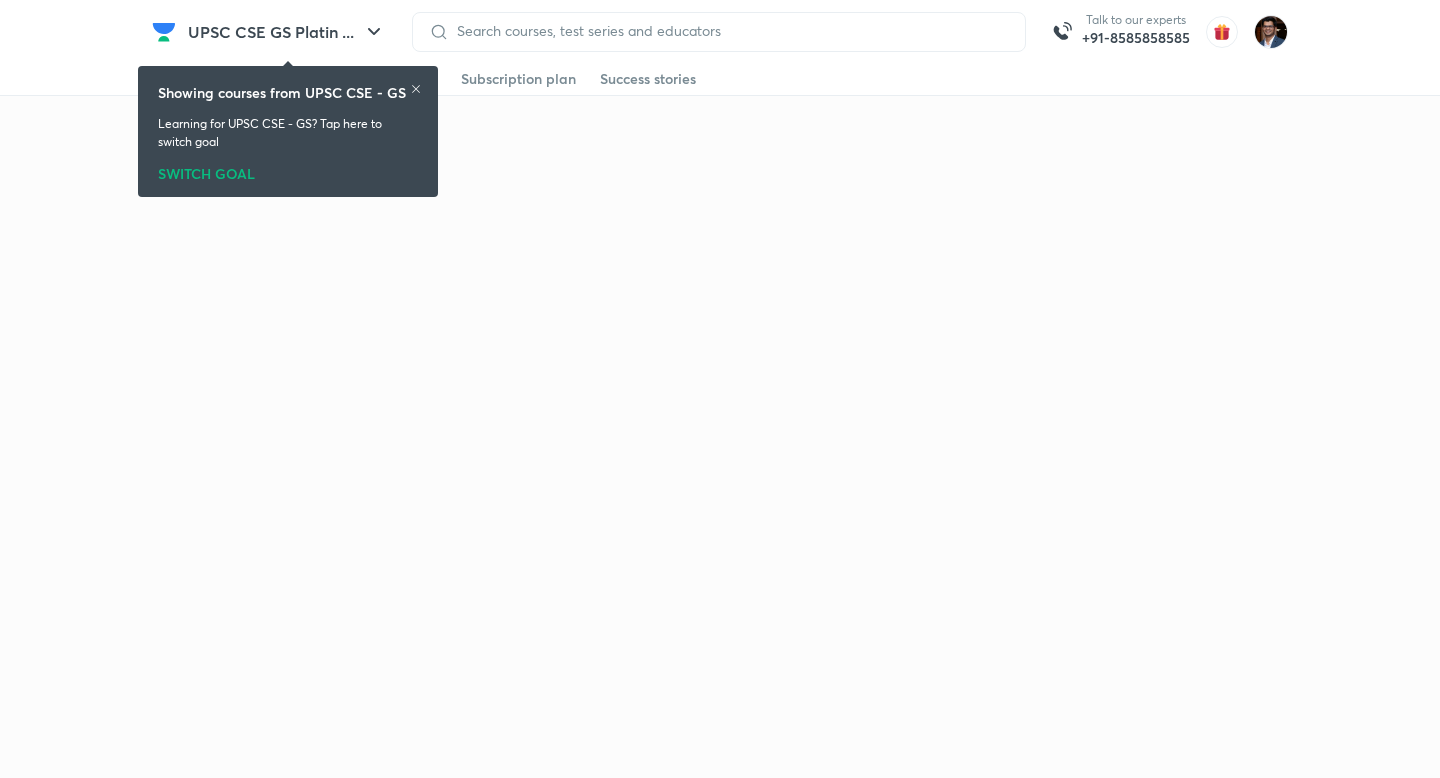scroll, scrollTop: 0, scrollLeft: 0, axis: both 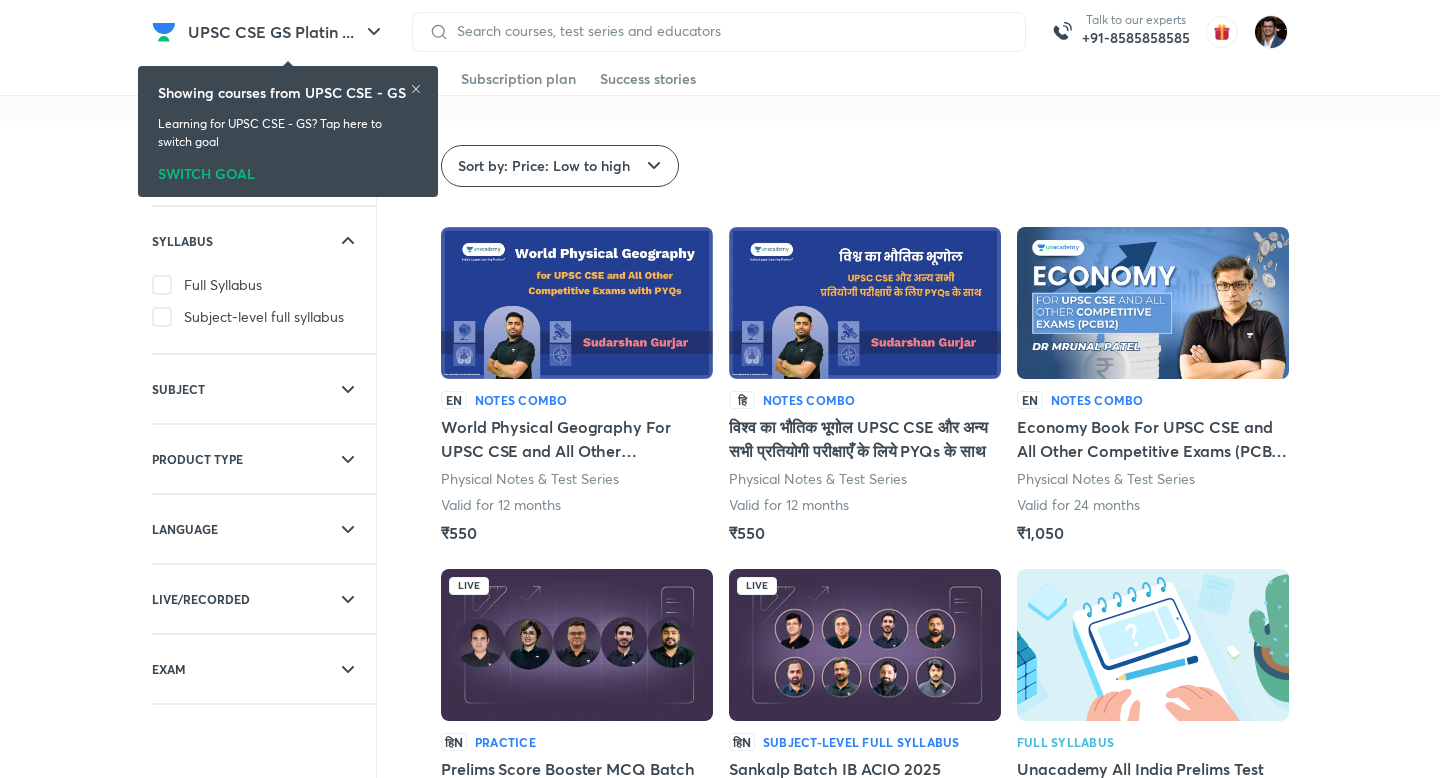 click 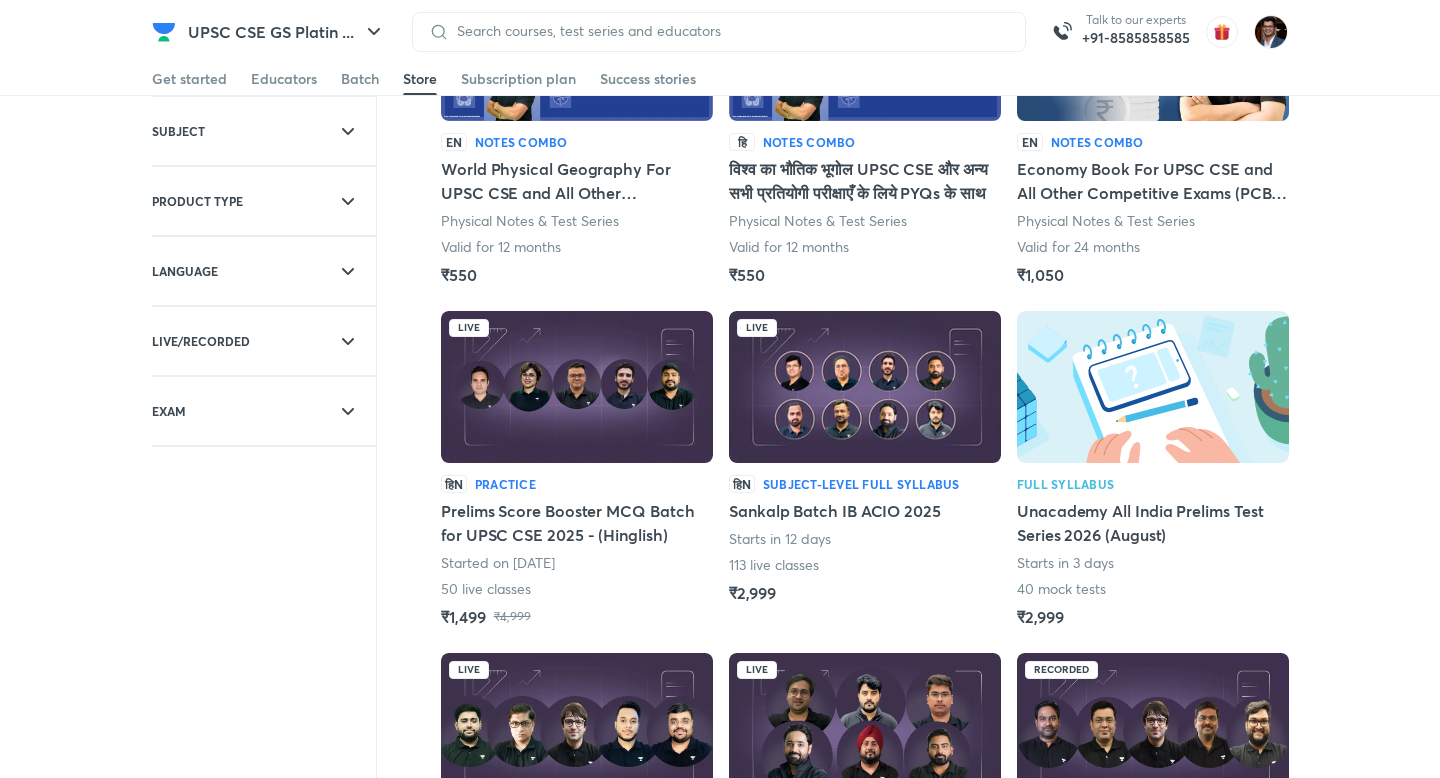 scroll, scrollTop: 0, scrollLeft: 0, axis: both 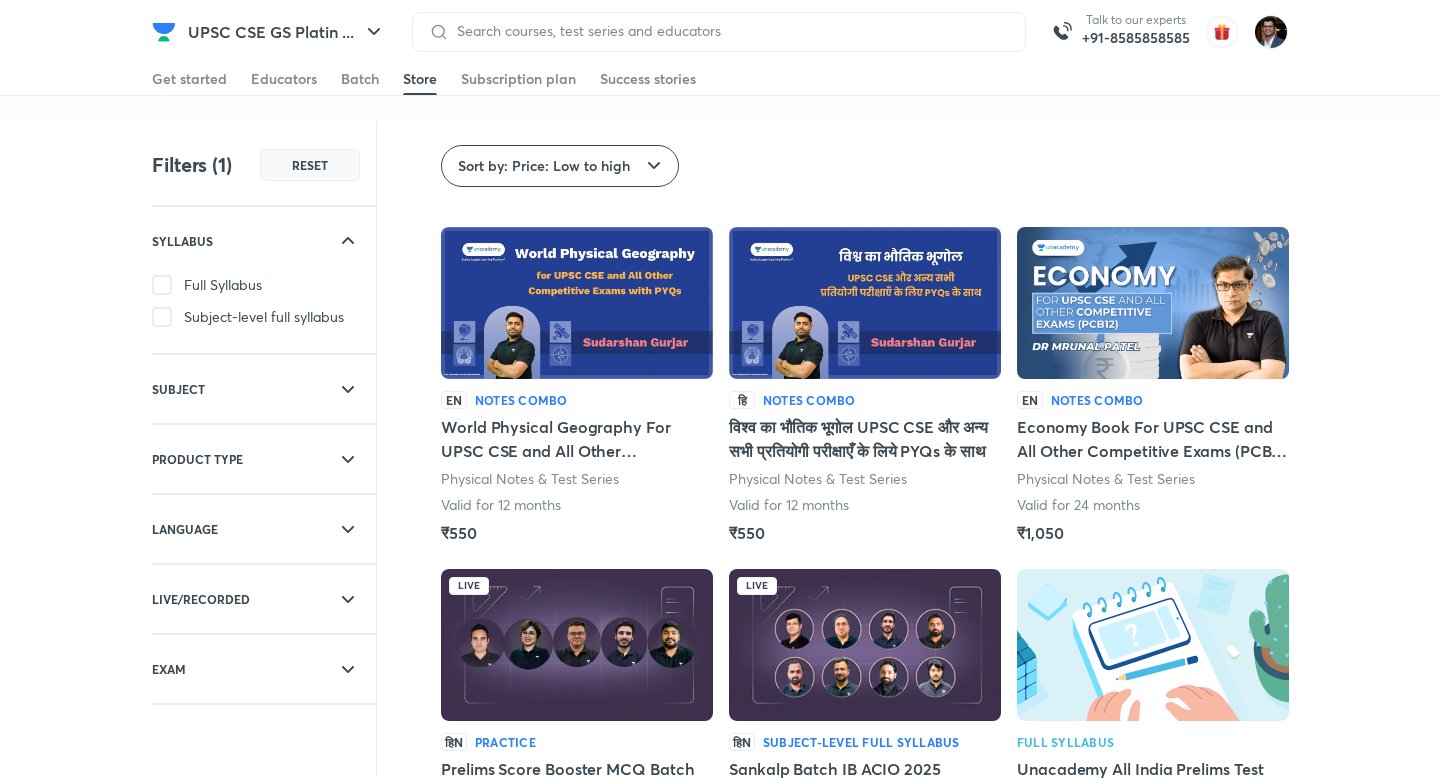 click on "RESET" at bounding box center [310, 165] 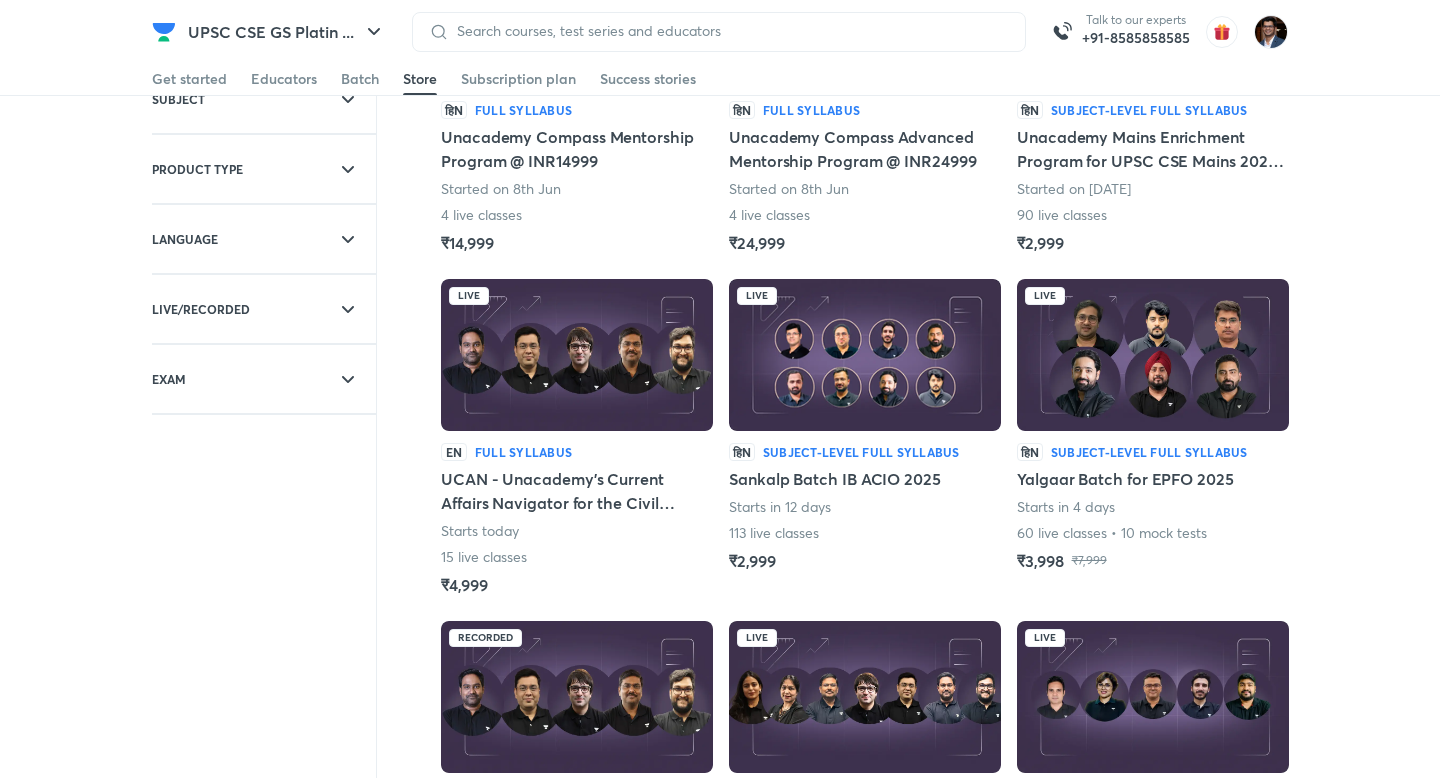 scroll, scrollTop: 352, scrollLeft: 0, axis: vertical 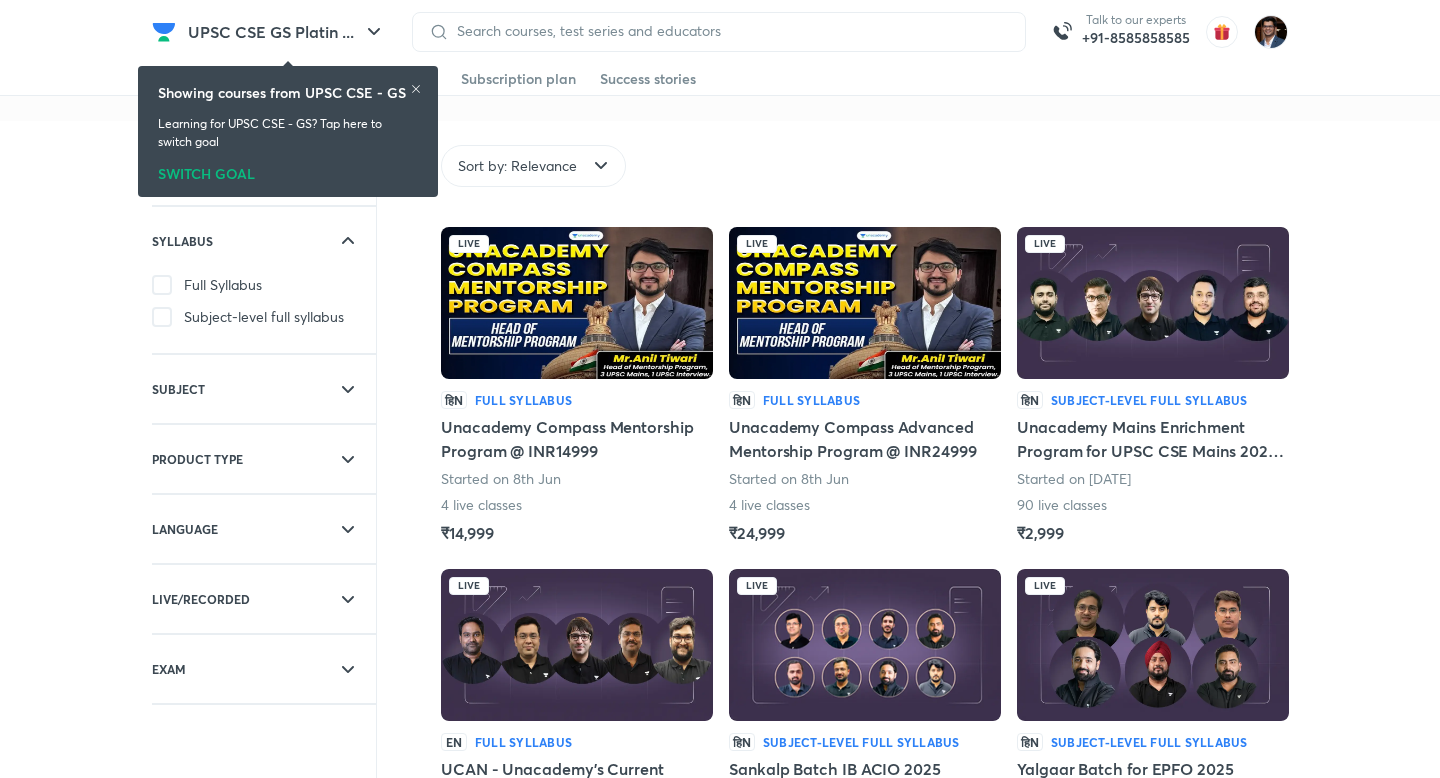 click 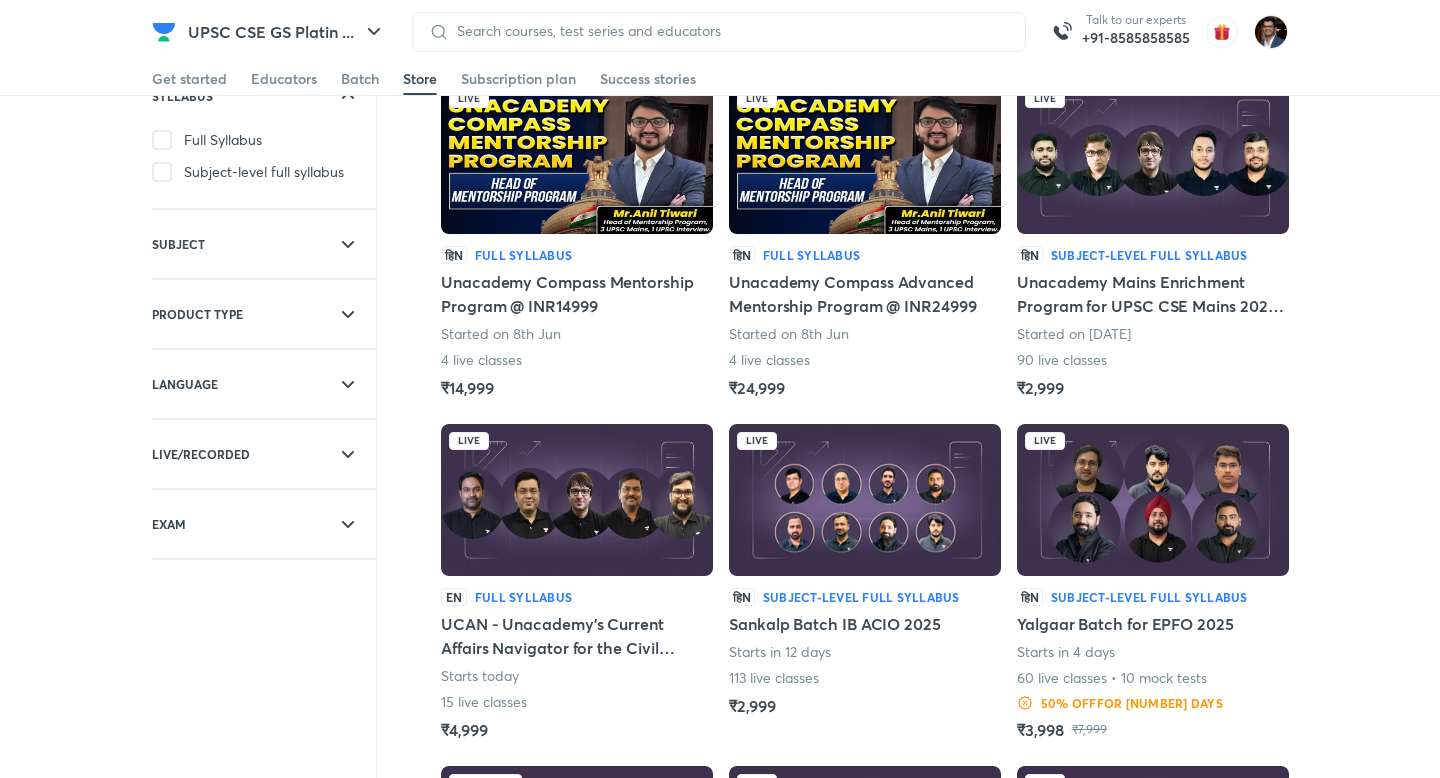 scroll, scrollTop: 0, scrollLeft: 0, axis: both 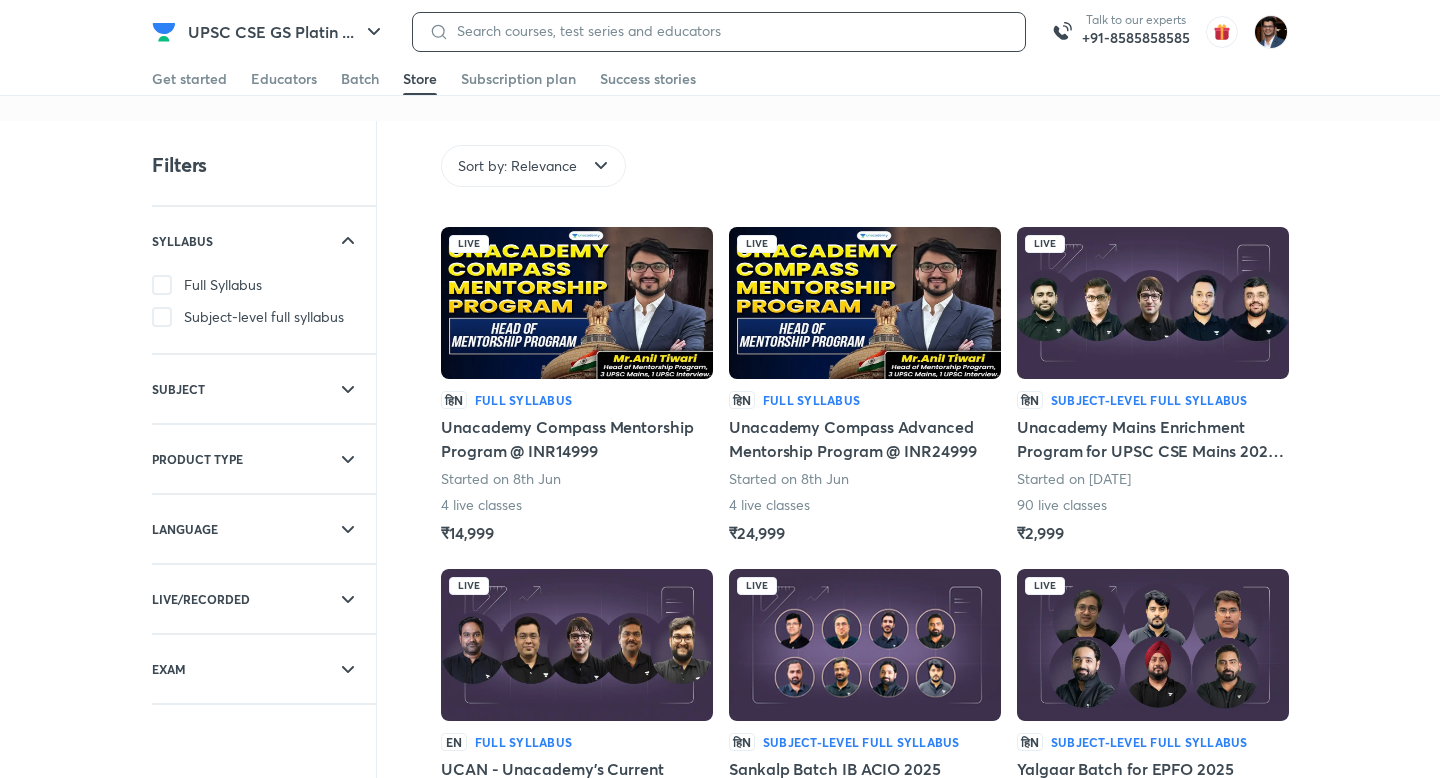 click at bounding box center [729, 31] 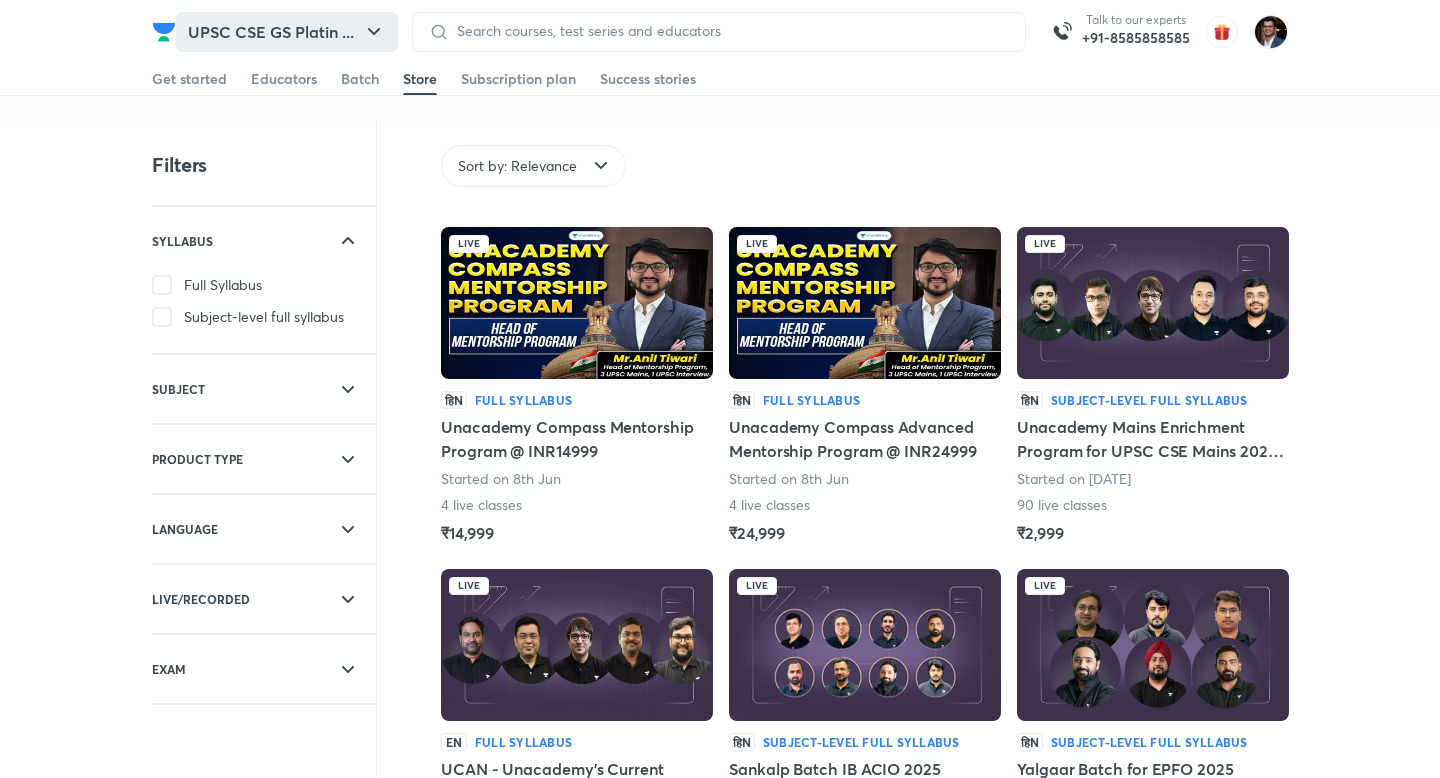 click on "UPSC CSE GS Platin ..." at bounding box center [287, 32] 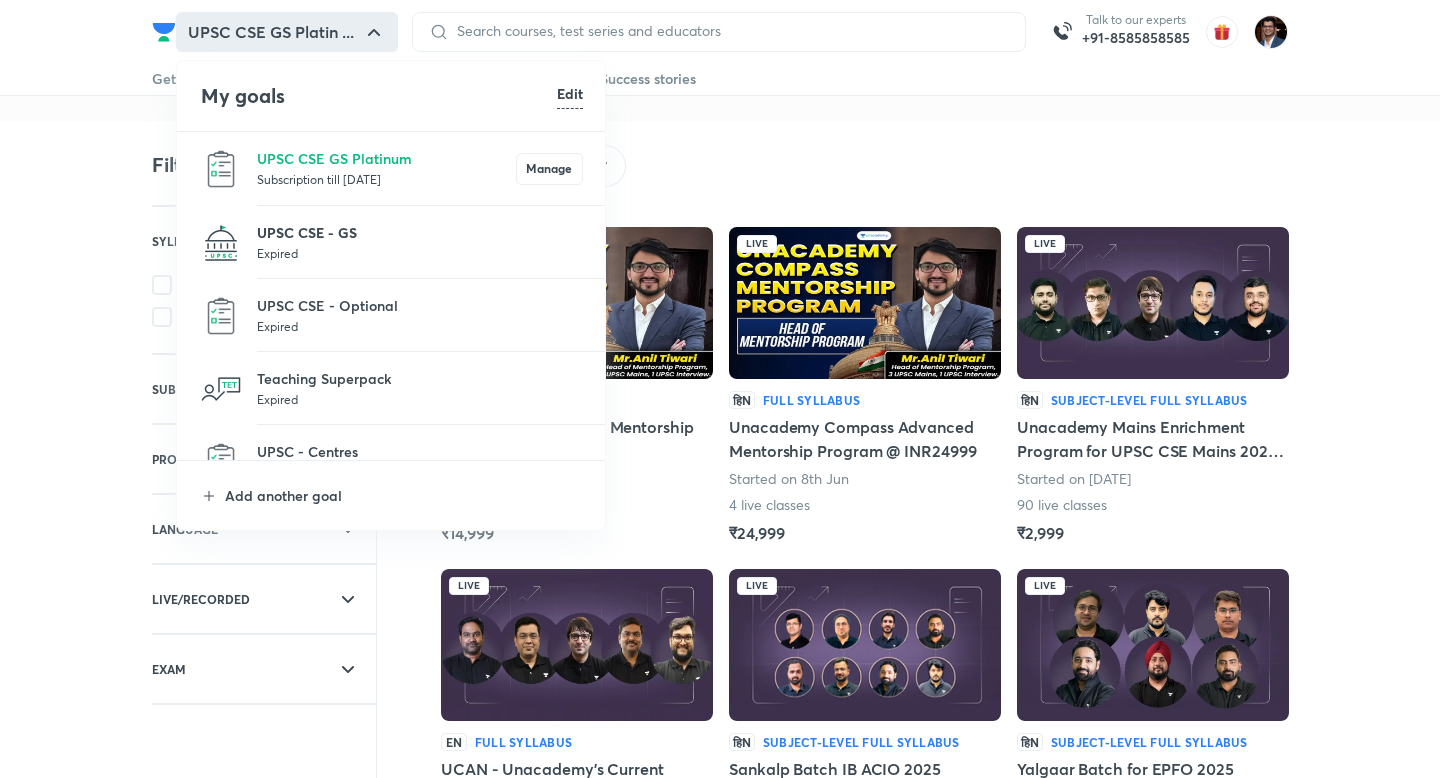 click on "UPSC CSE - GS" at bounding box center [420, 232] 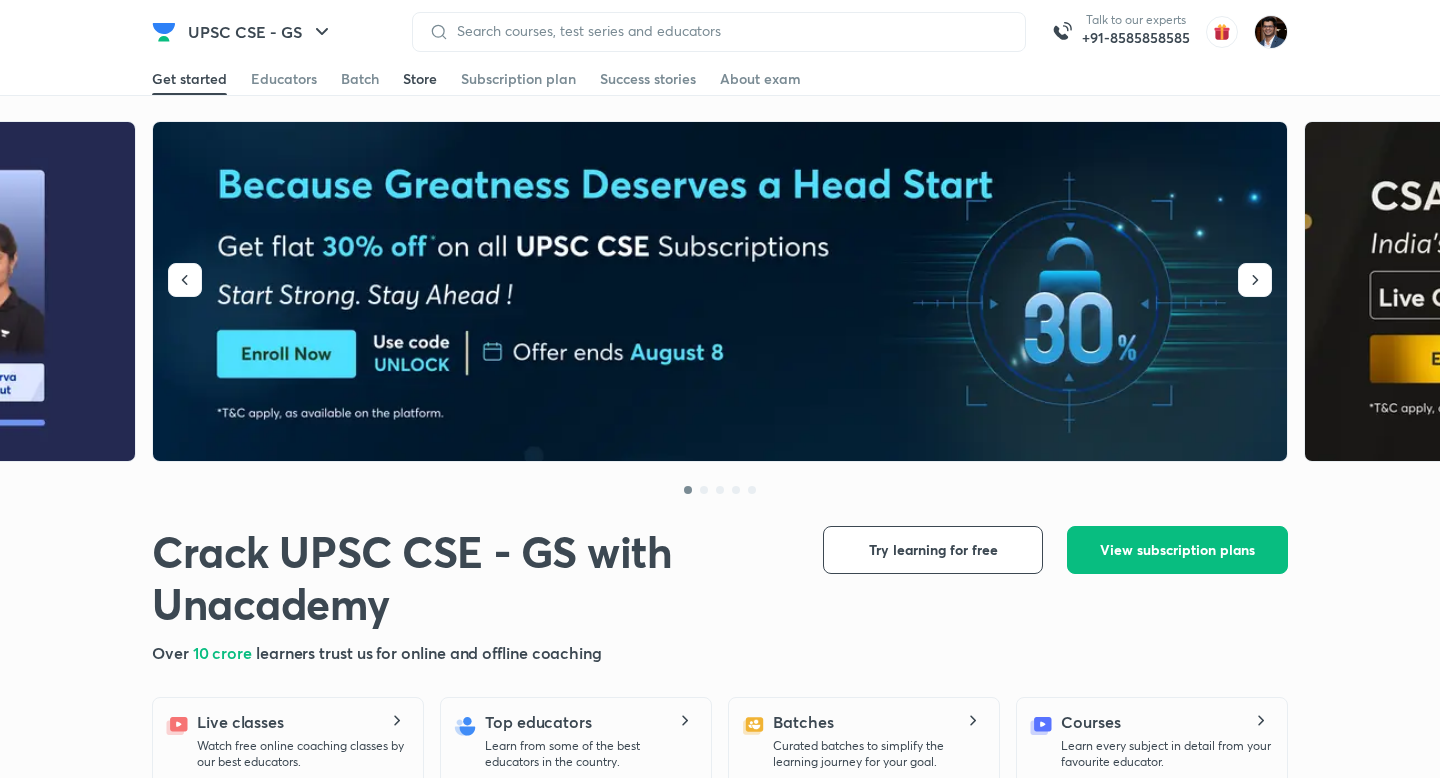 click on "Store" at bounding box center [420, 79] 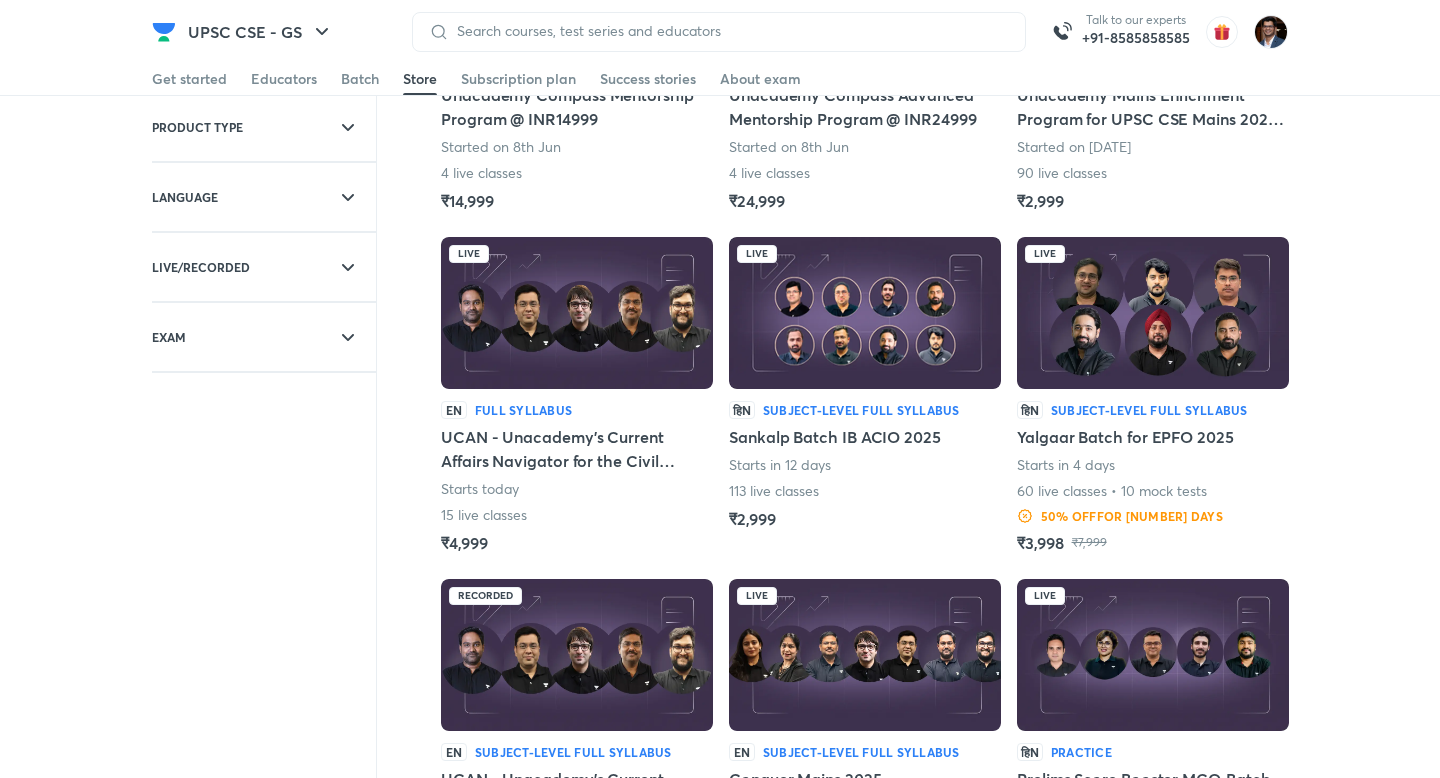 scroll, scrollTop: 0, scrollLeft: 0, axis: both 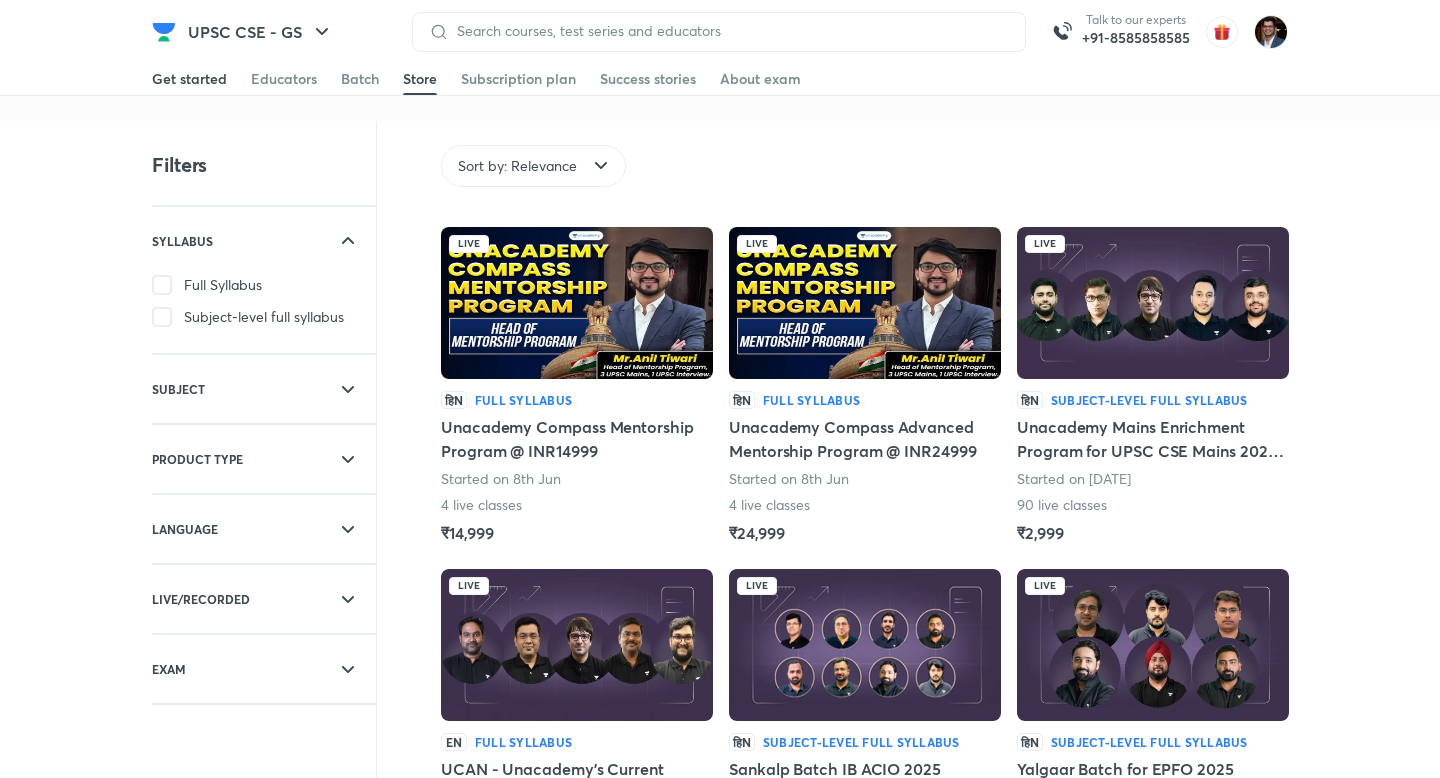 click on "Get started" at bounding box center (189, 79) 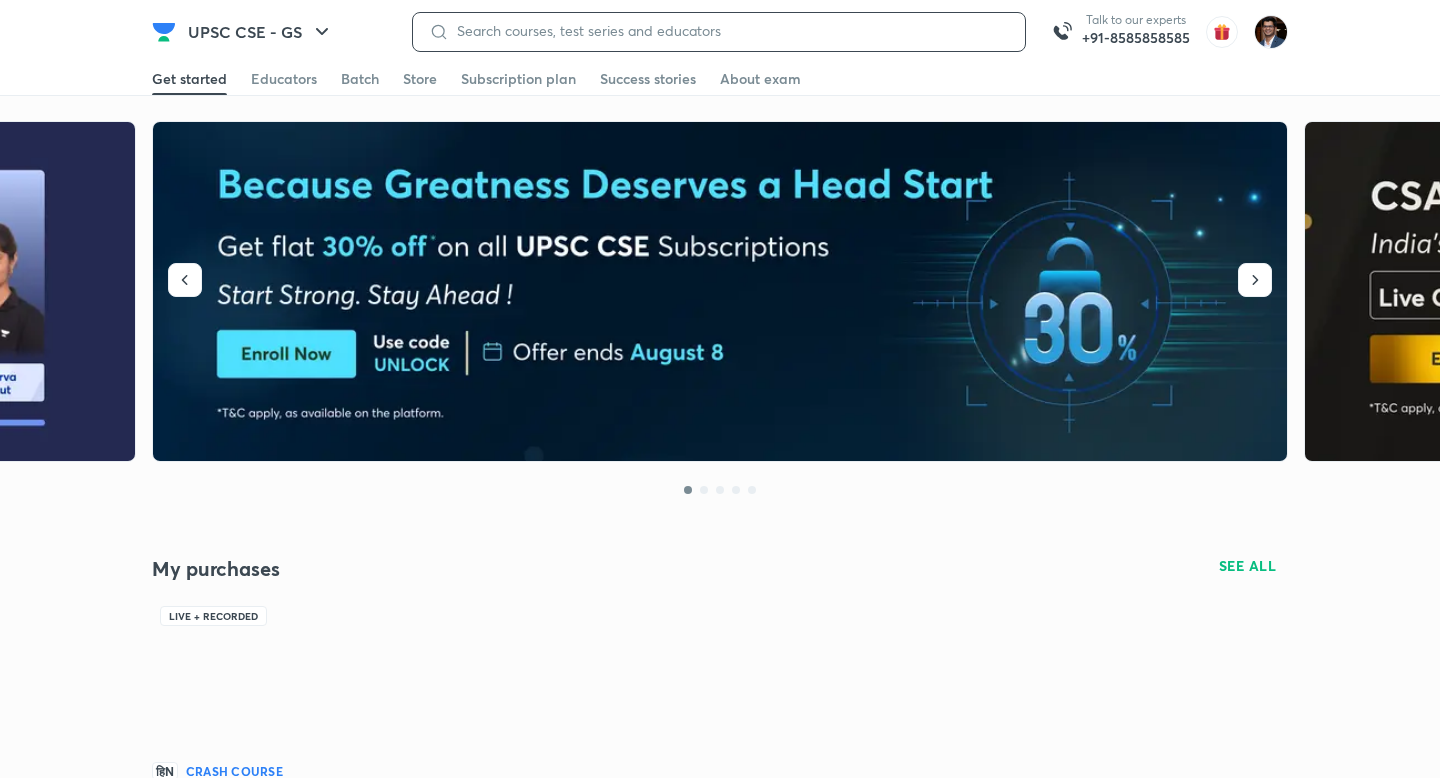 click at bounding box center [729, 31] 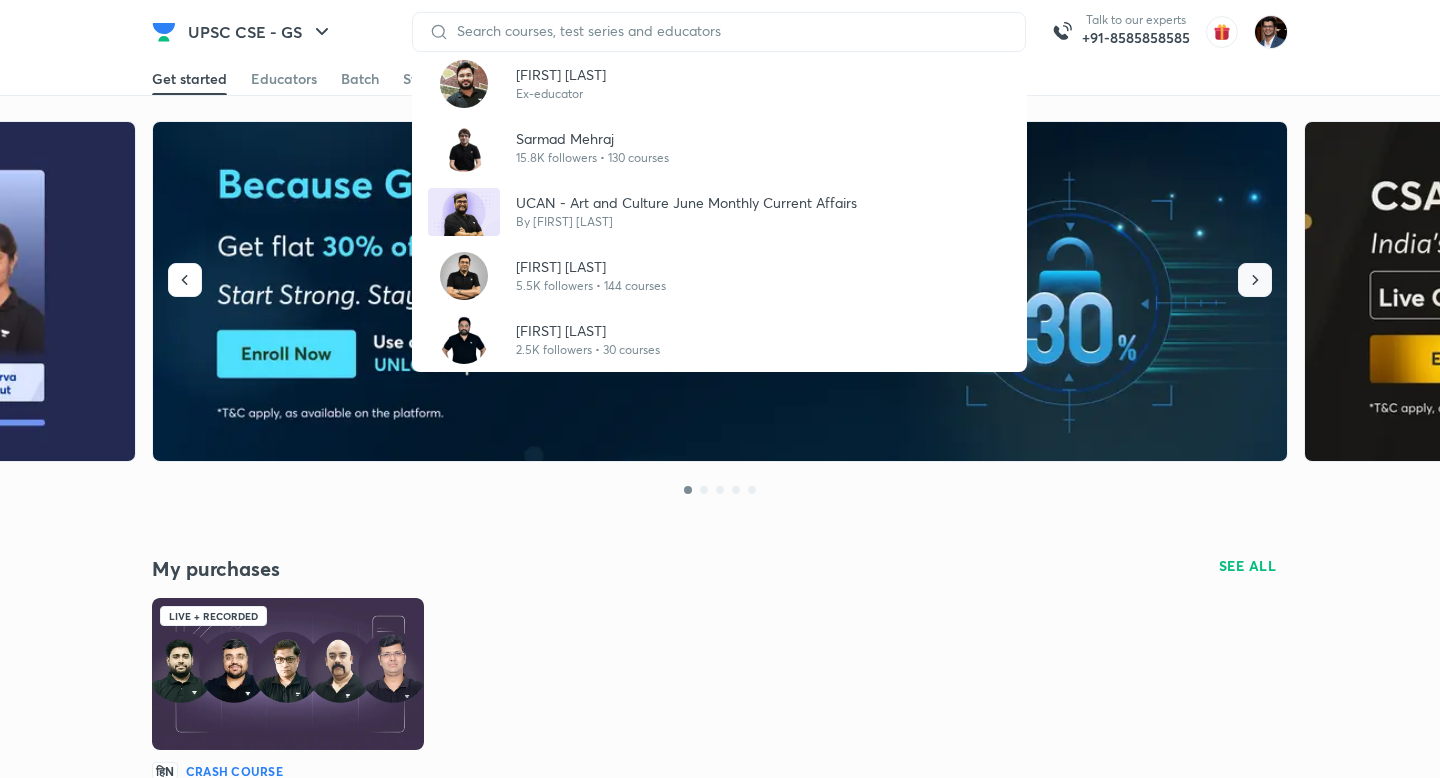 click at bounding box center [1255, 280] 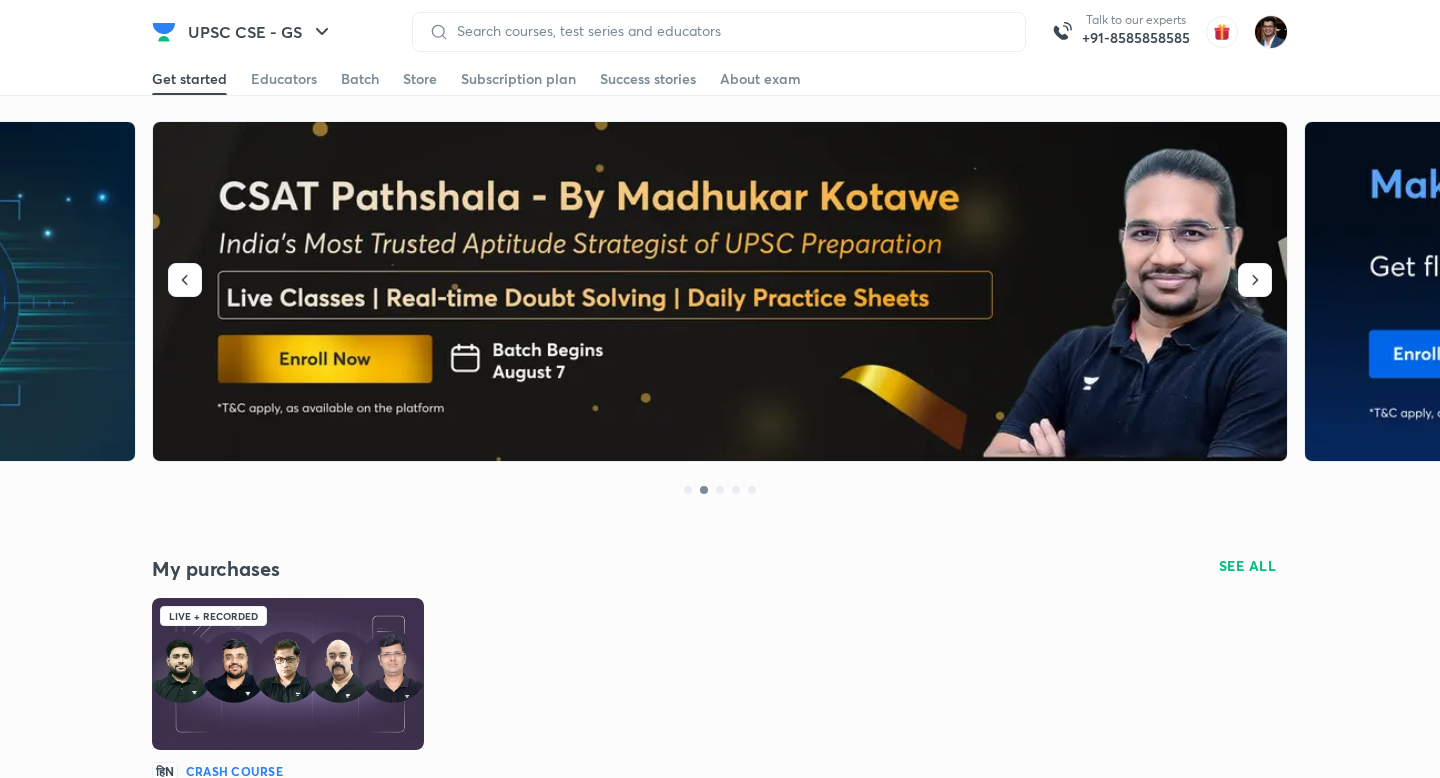 click at bounding box center (721, 292) 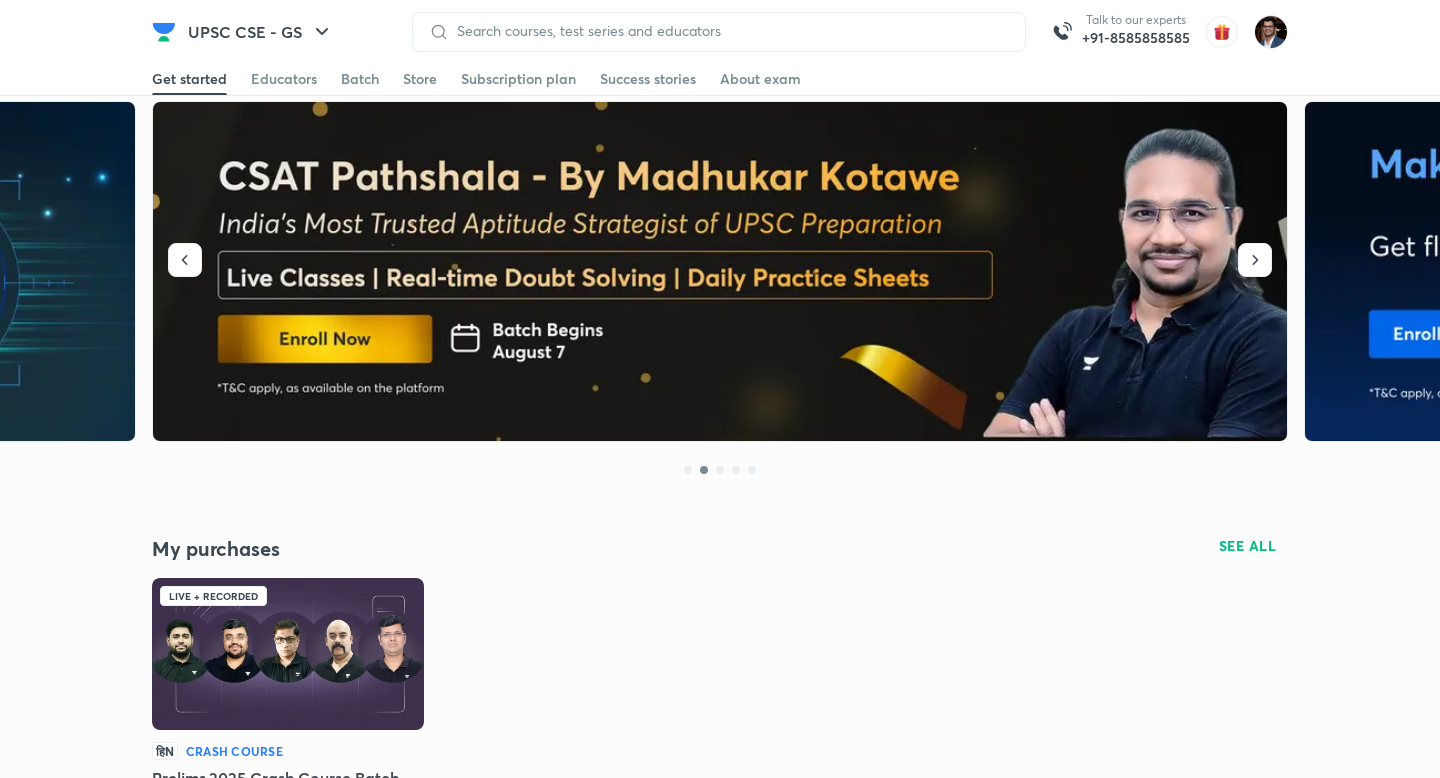 scroll, scrollTop: 0, scrollLeft: 0, axis: both 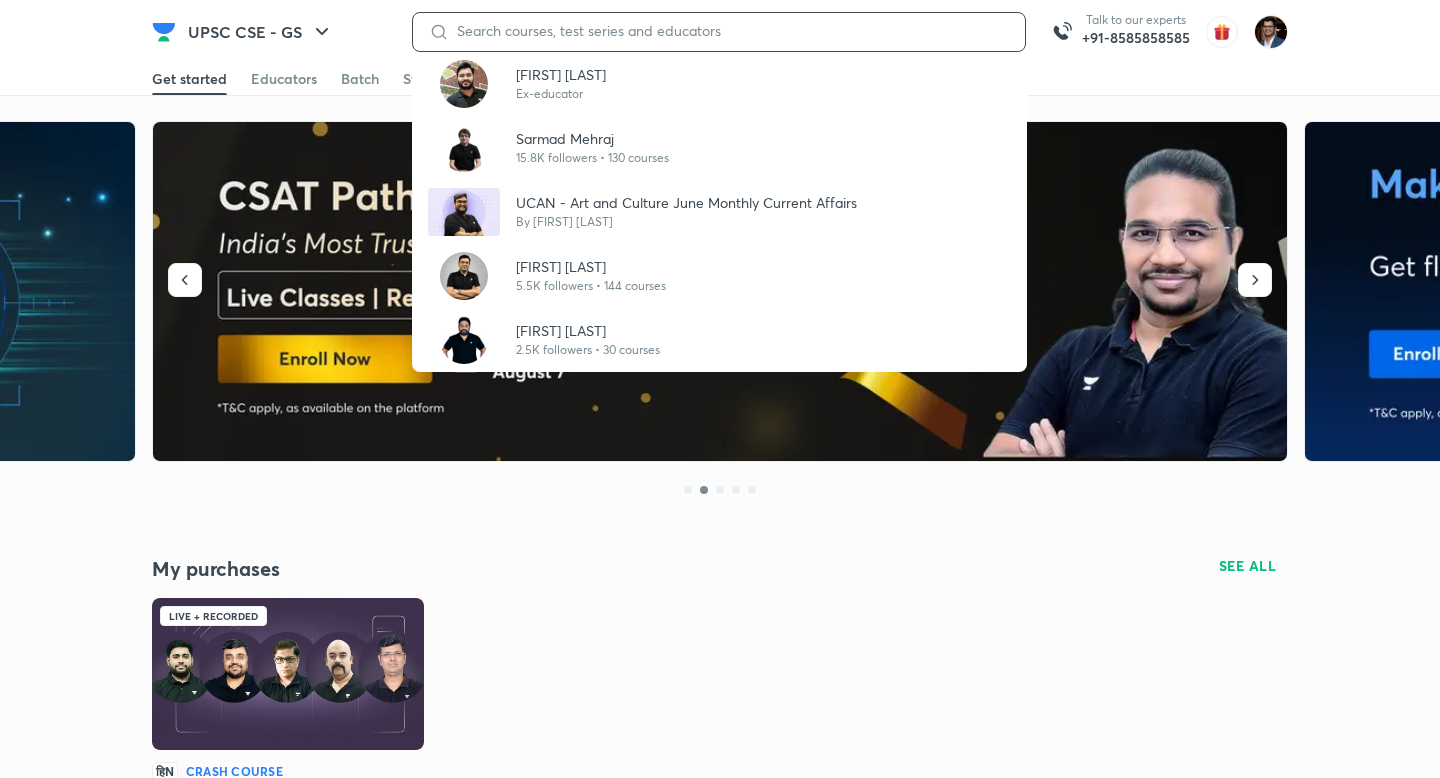 click at bounding box center [729, 31] 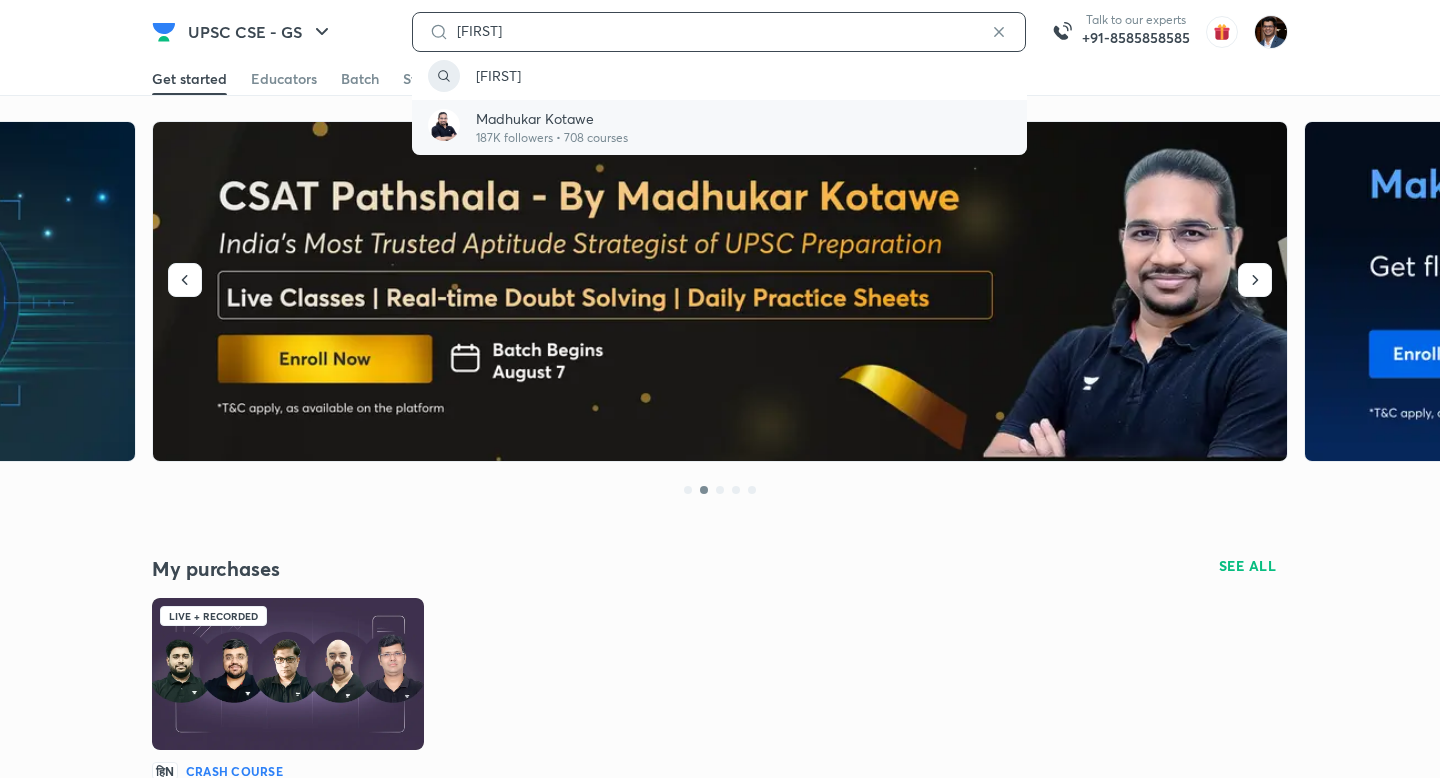 type on "madhuker" 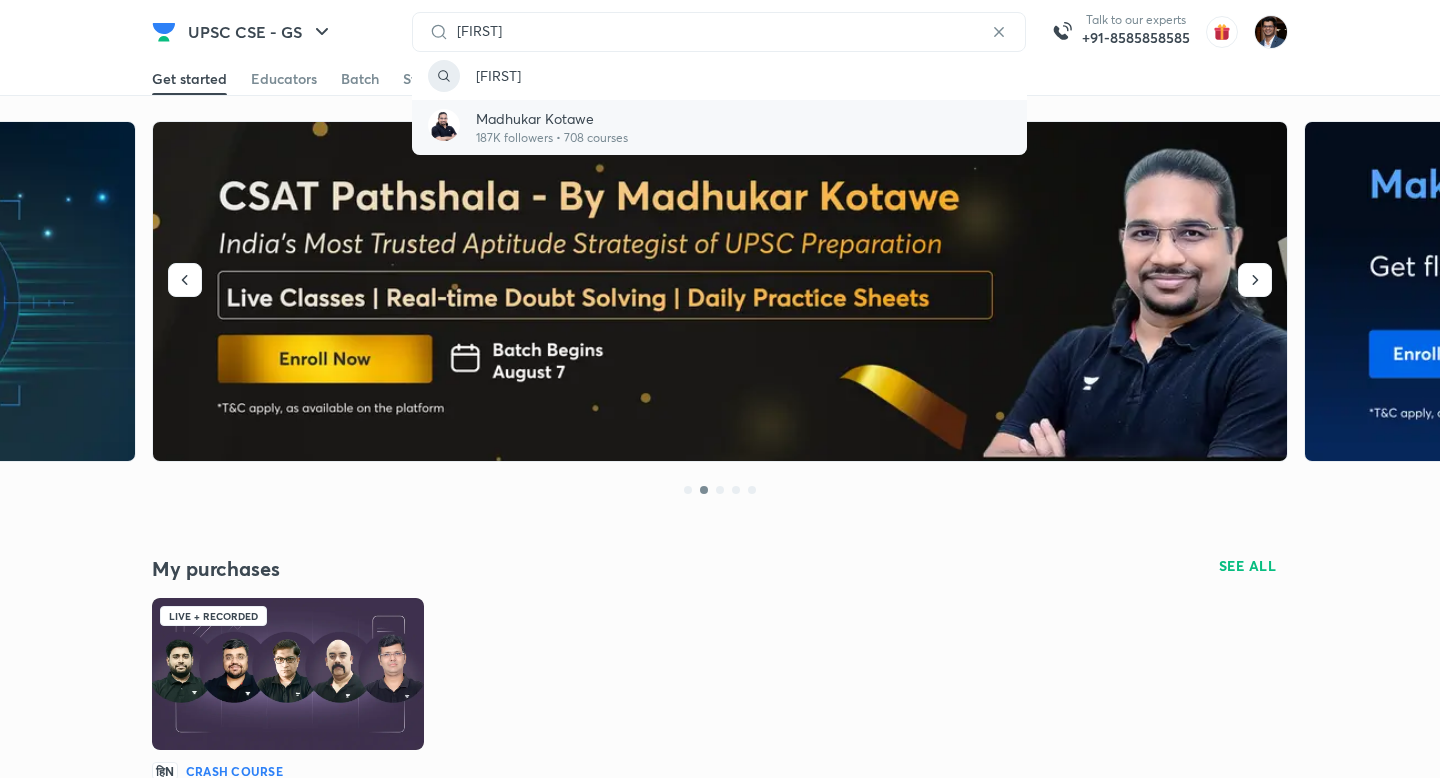 click on "187K followers • 708 courses" at bounding box center (552, 138) 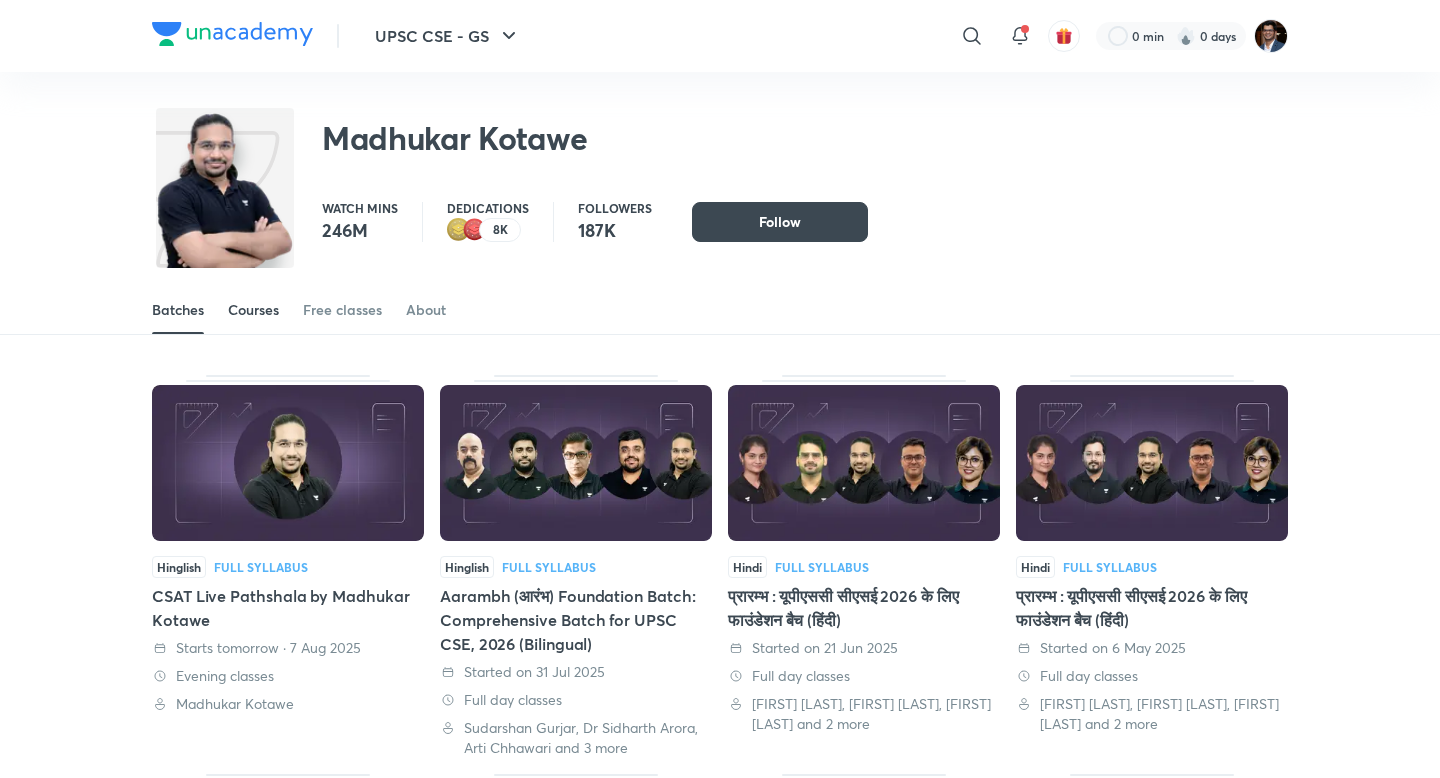 click on "Courses" at bounding box center (253, 310) 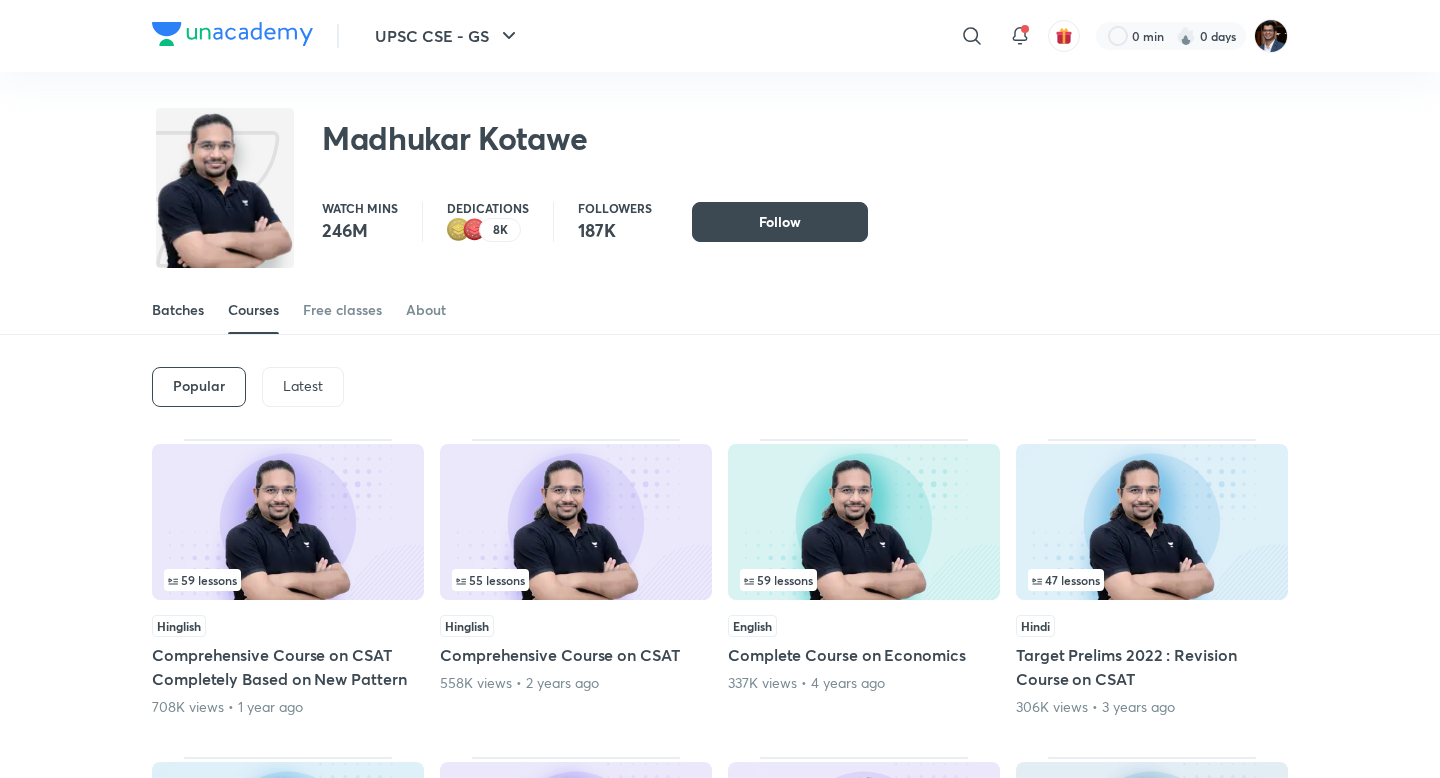 click on "Batches" at bounding box center (178, 310) 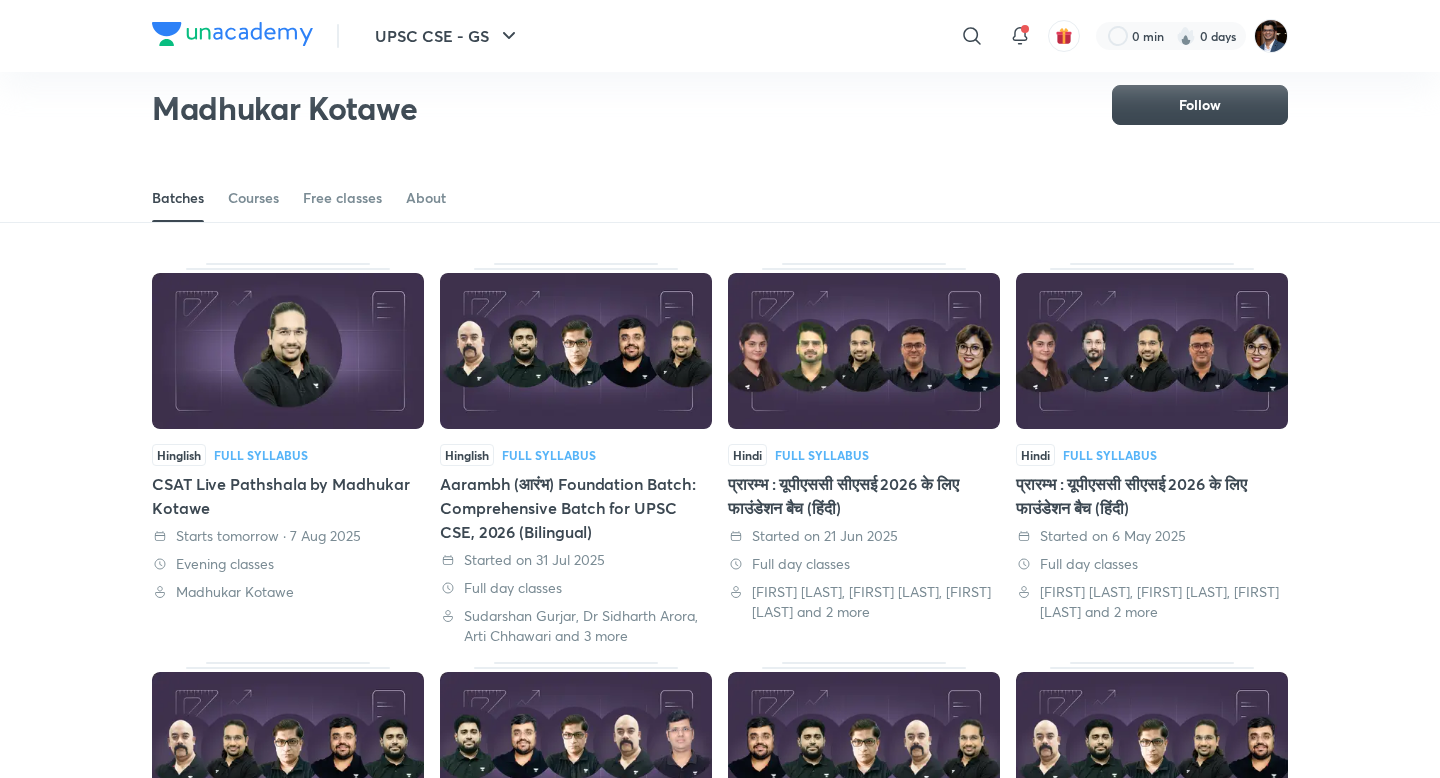 scroll, scrollTop: 43, scrollLeft: 0, axis: vertical 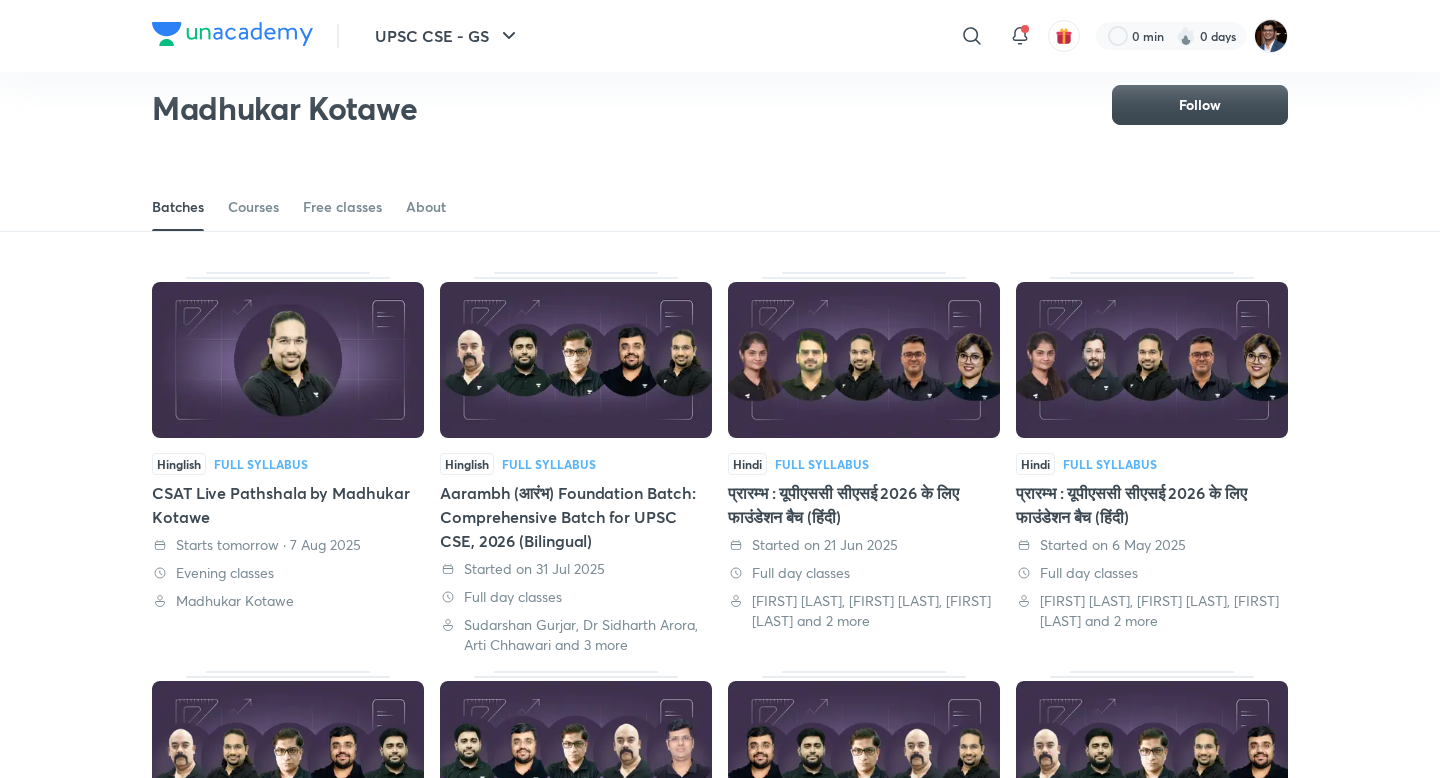 click at bounding box center (288, 360) 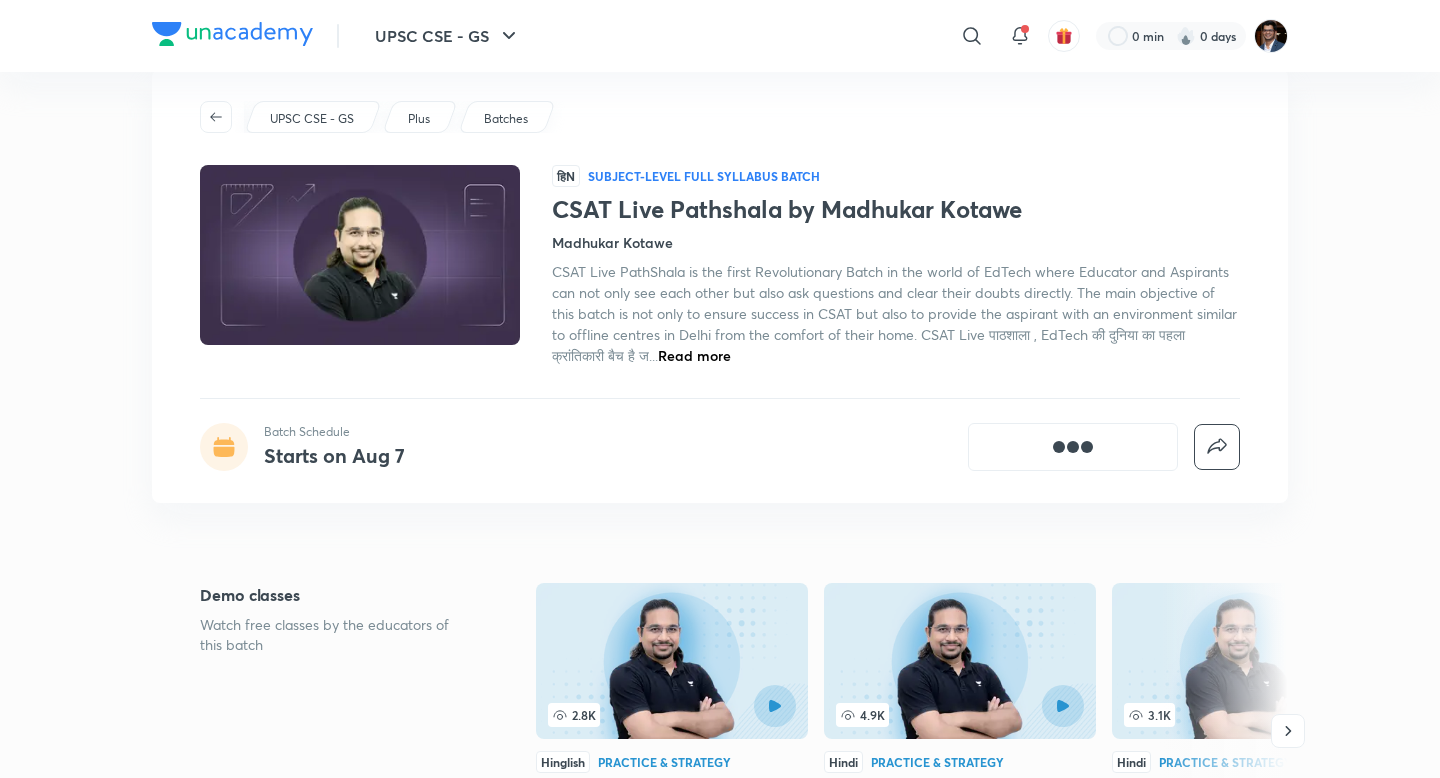 scroll, scrollTop: 0, scrollLeft: 0, axis: both 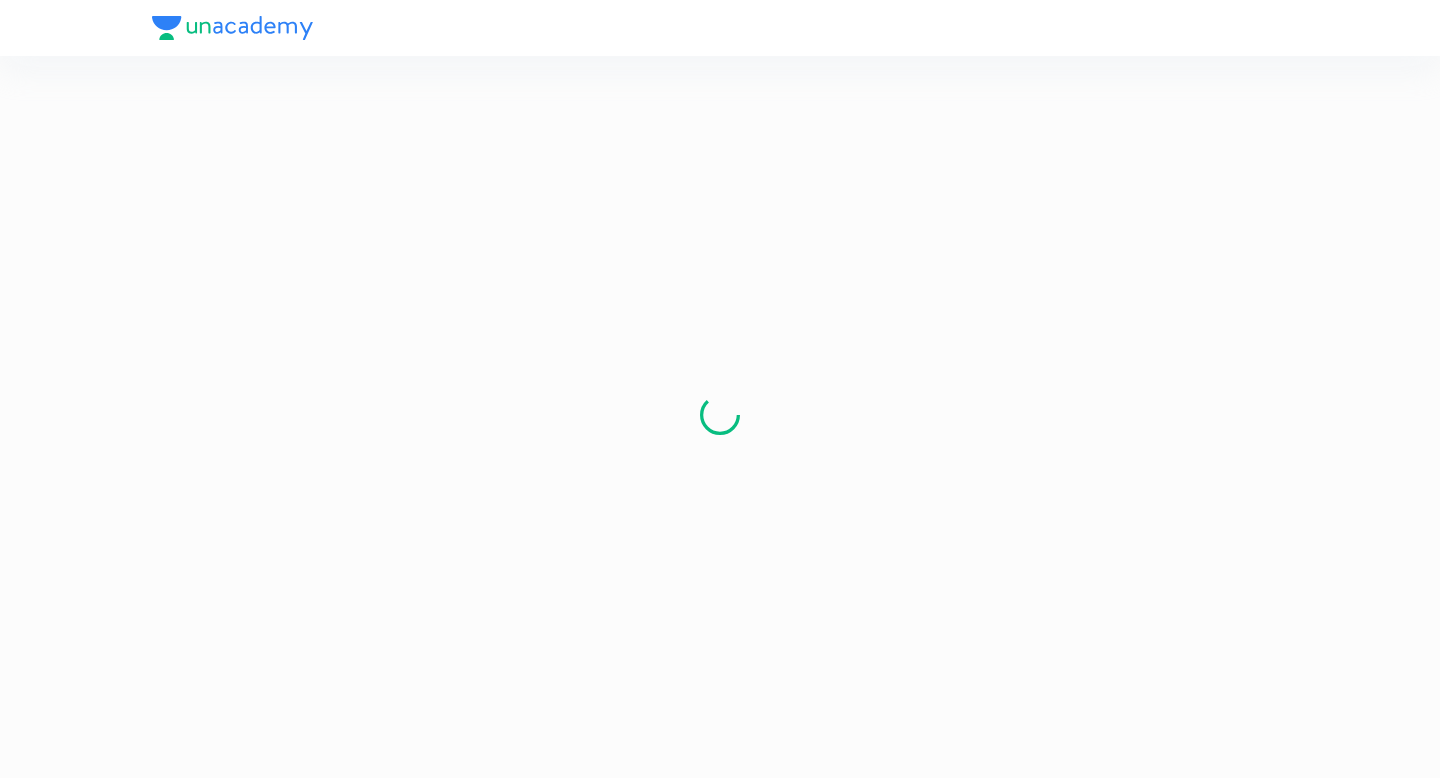 click at bounding box center (720, 28) 